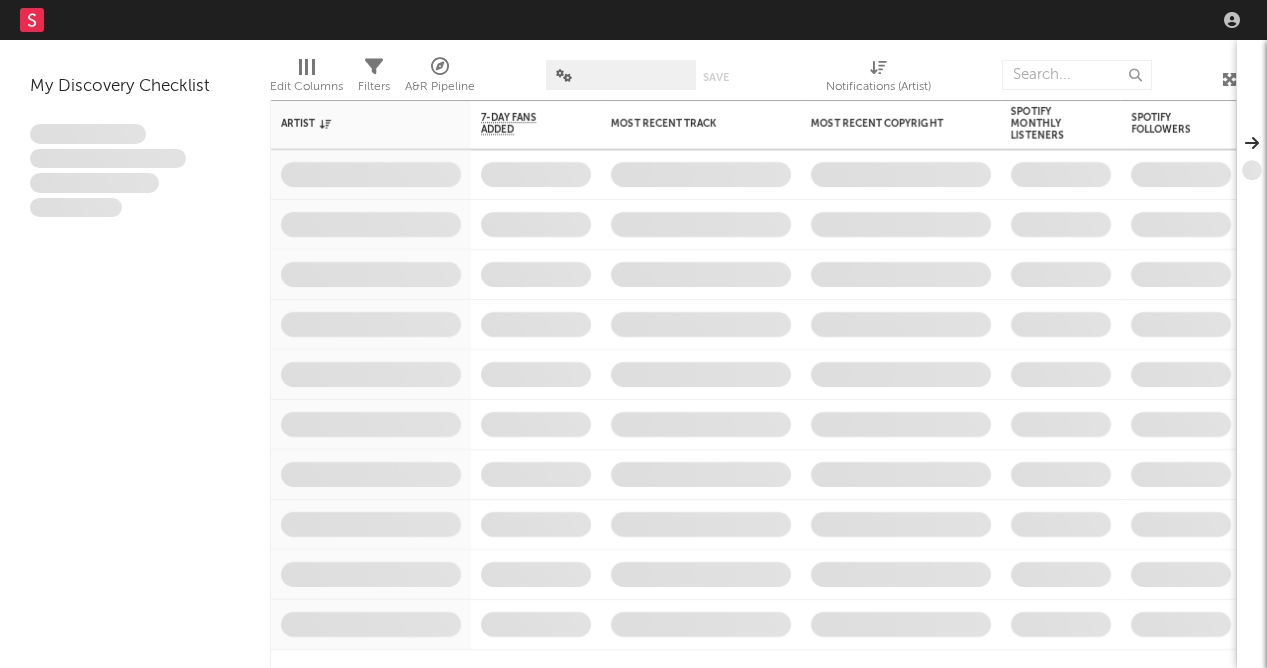 scroll, scrollTop: 0, scrollLeft: 0, axis: both 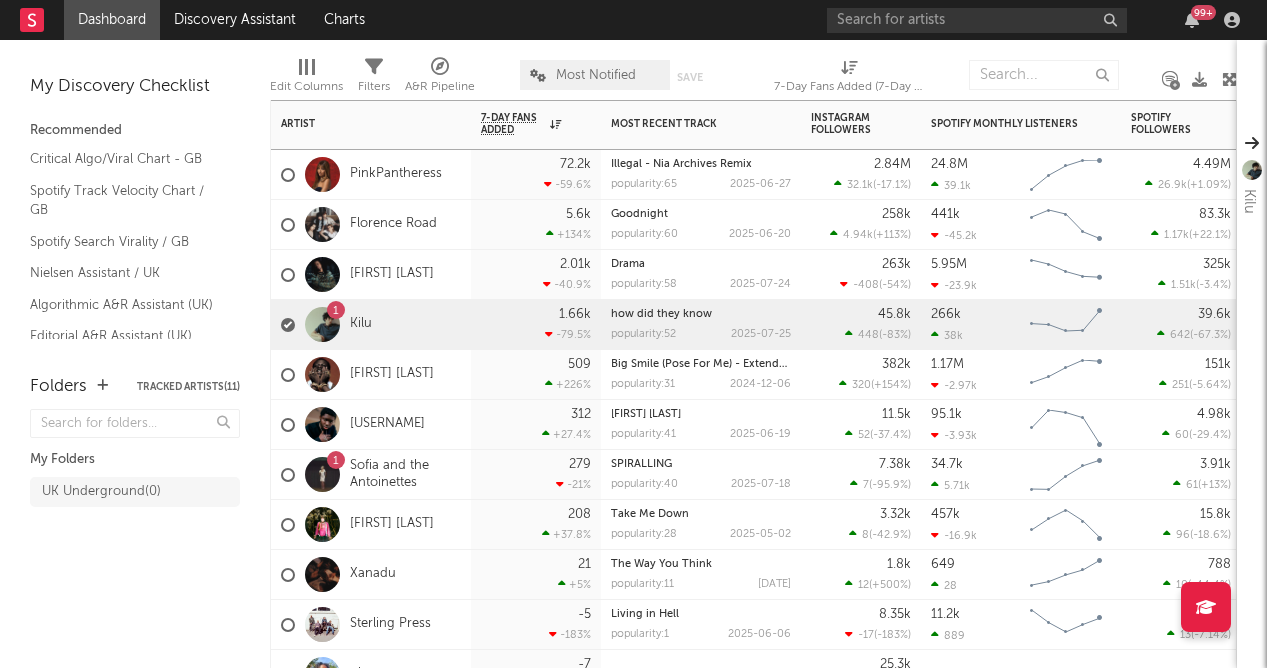 click on "1 Kilu" at bounding box center (371, 325) 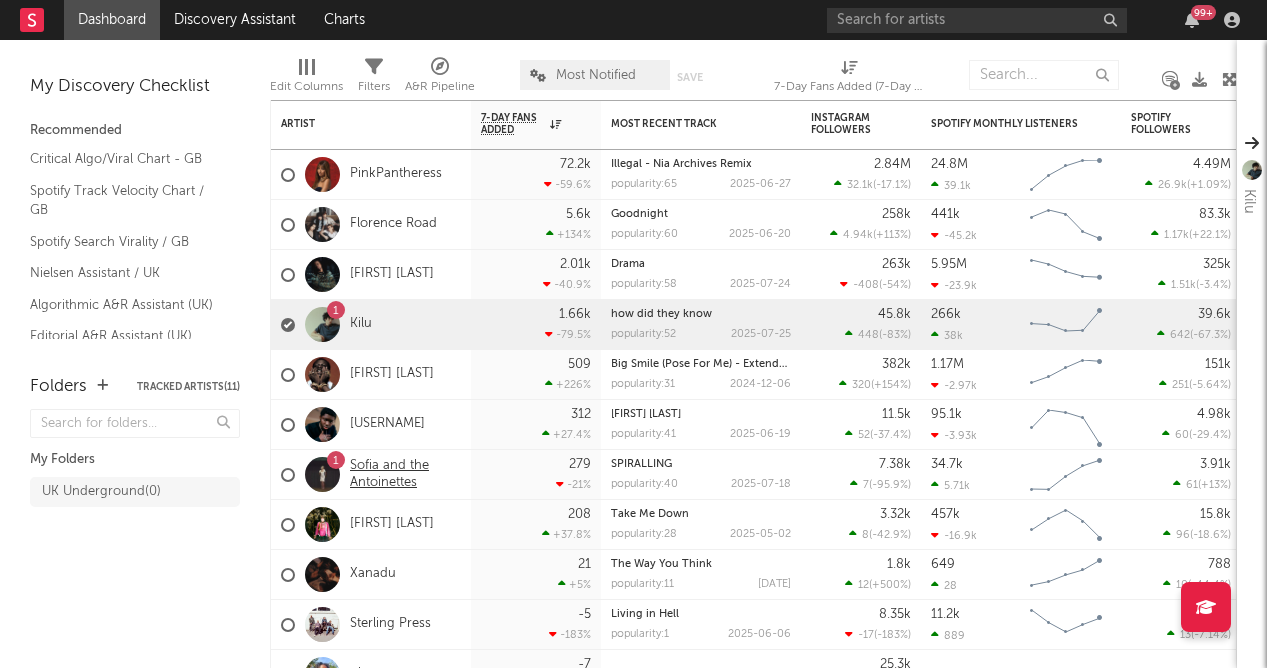 click on "Sofia and the Antoinettes" at bounding box center [405, 475] 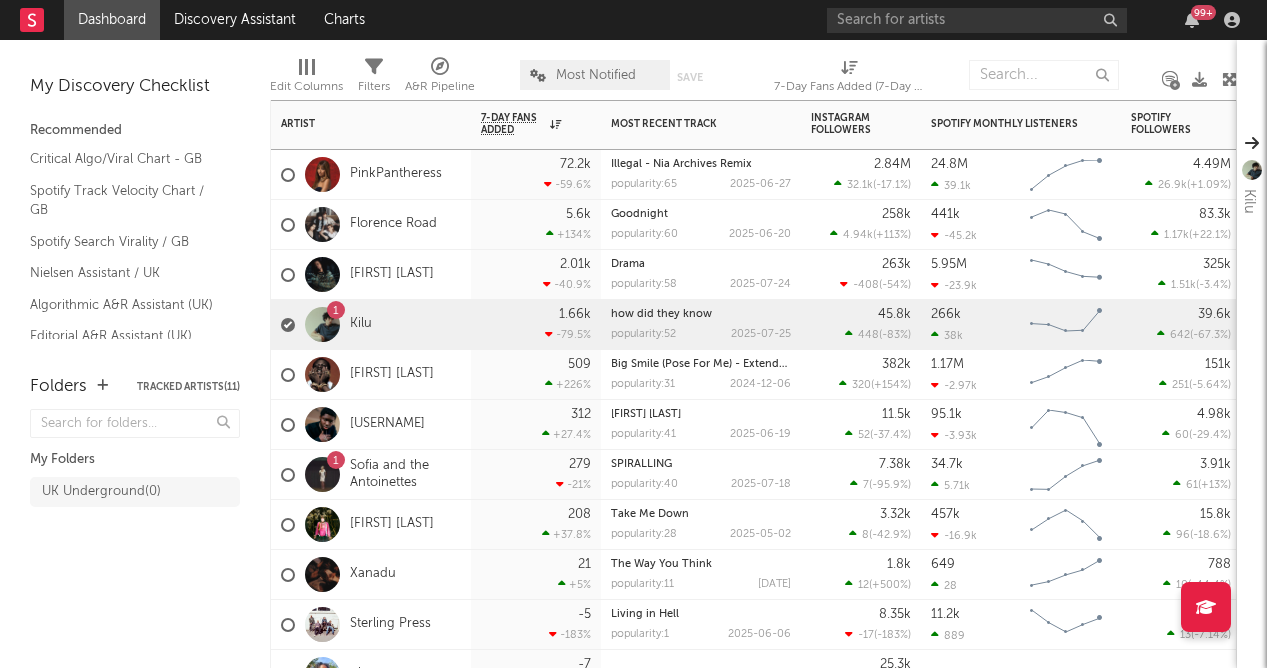 click on "279 -21 %" at bounding box center (536, 475) 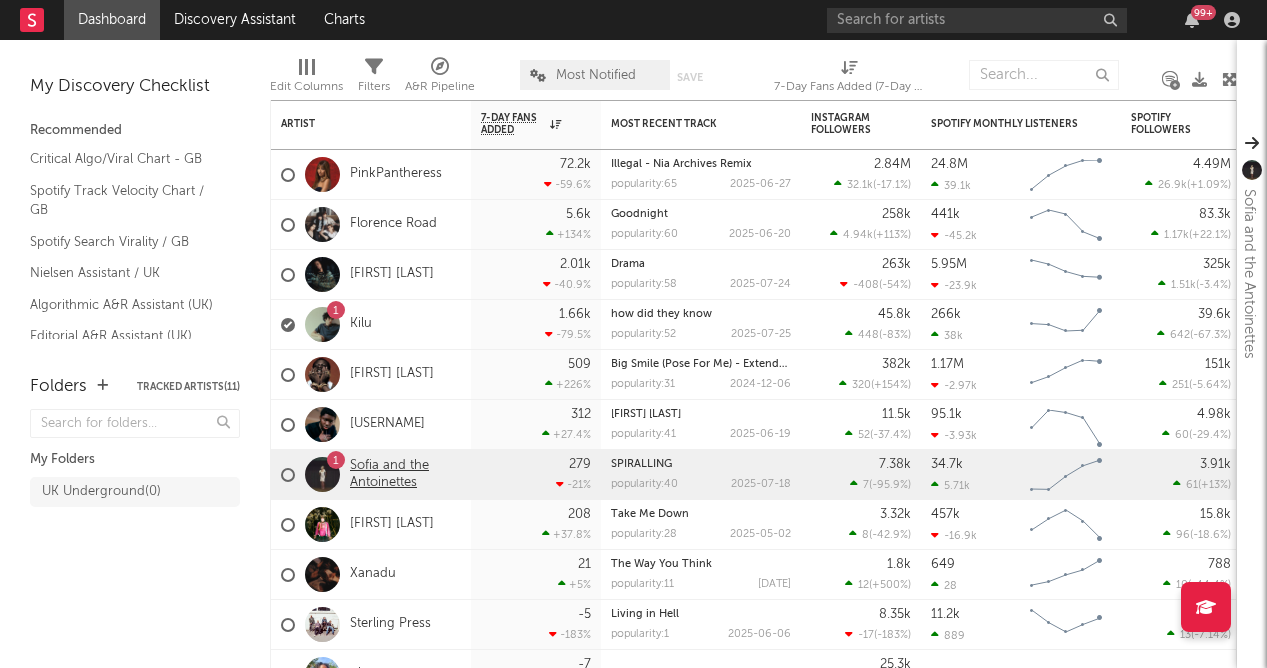 click on "Sofia and the Antoinettes" at bounding box center [405, 475] 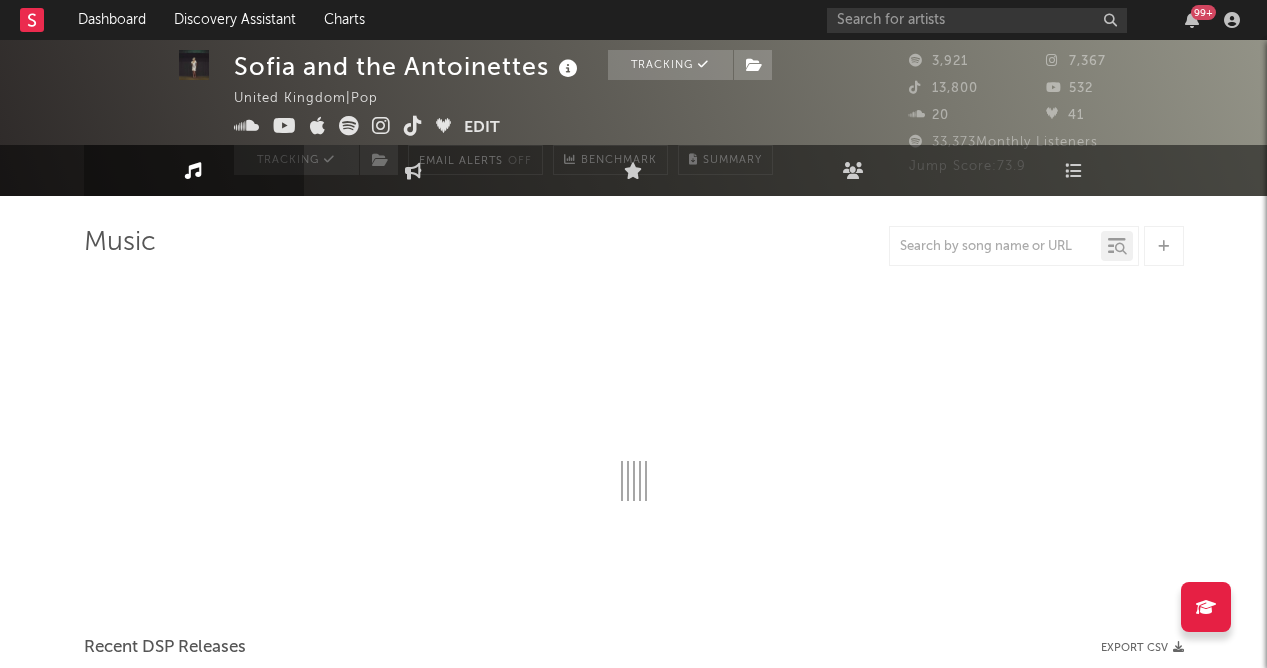 scroll, scrollTop: 80, scrollLeft: 0, axis: vertical 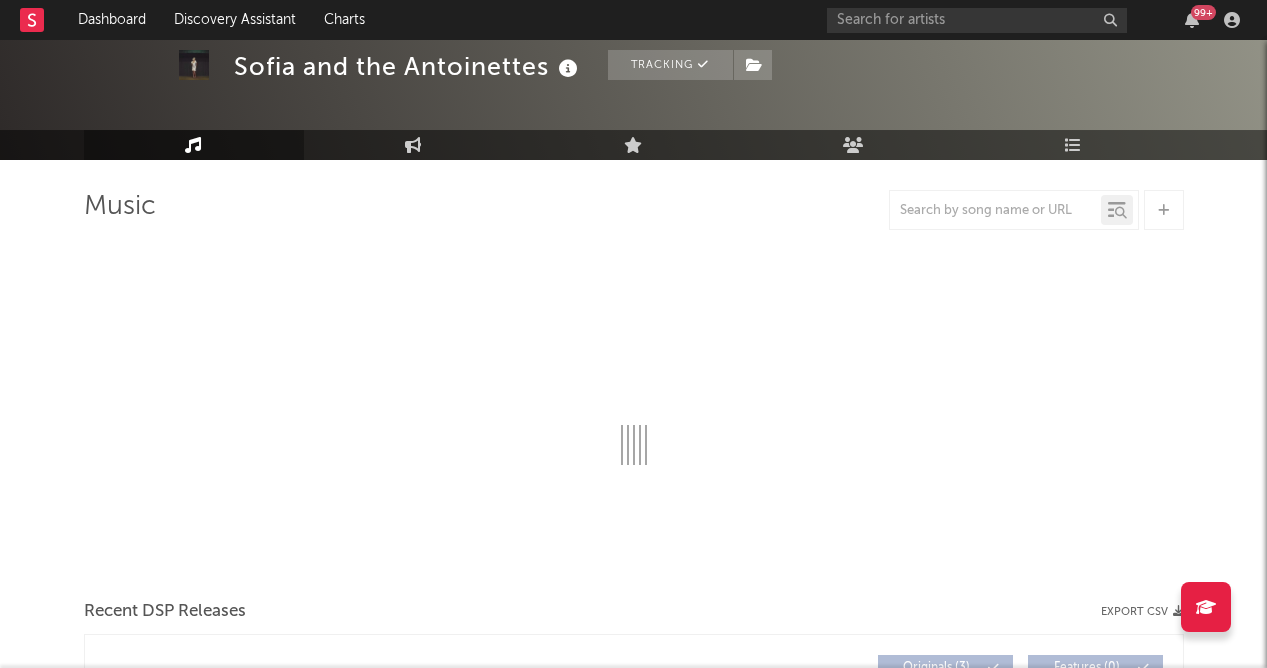 select on "6m" 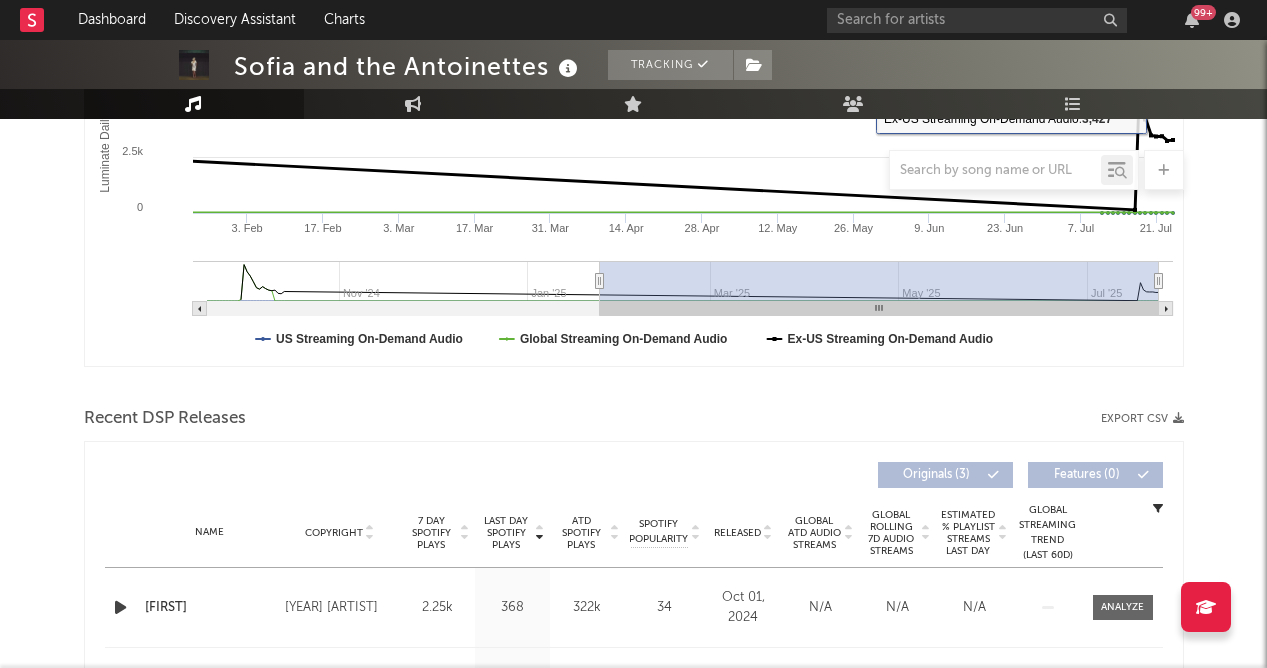 scroll, scrollTop: 427, scrollLeft: 0, axis: vertical 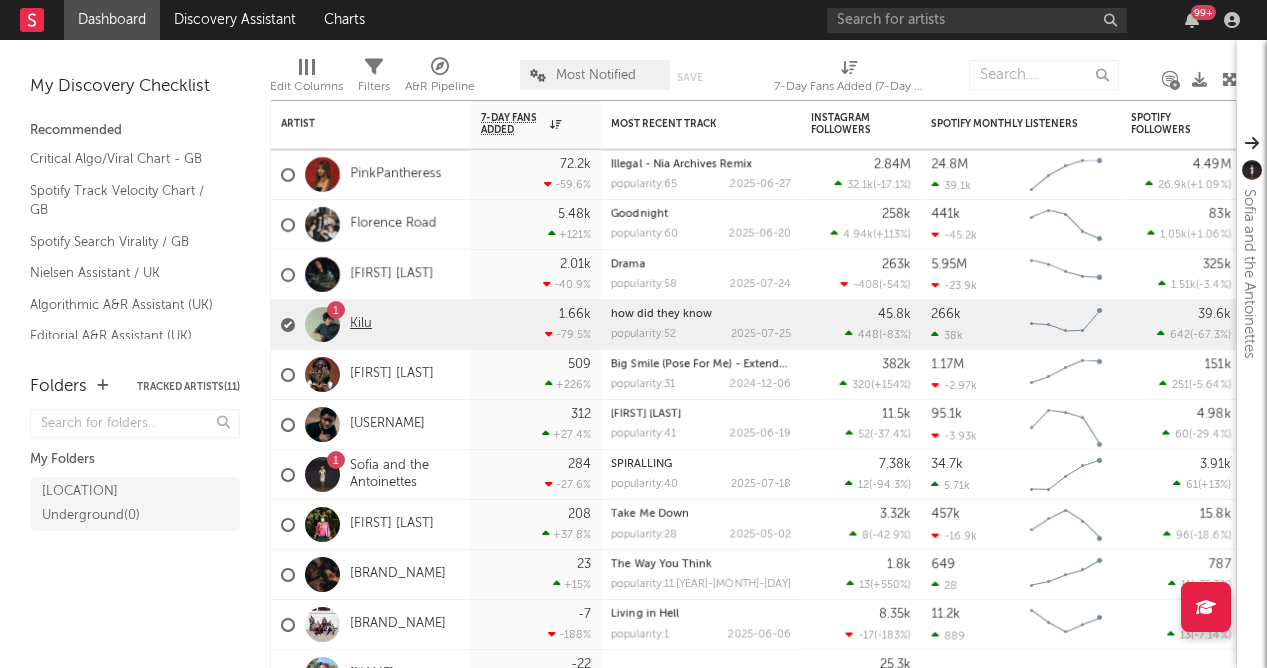 click on "Kilu" at bounding box center (361, 324) 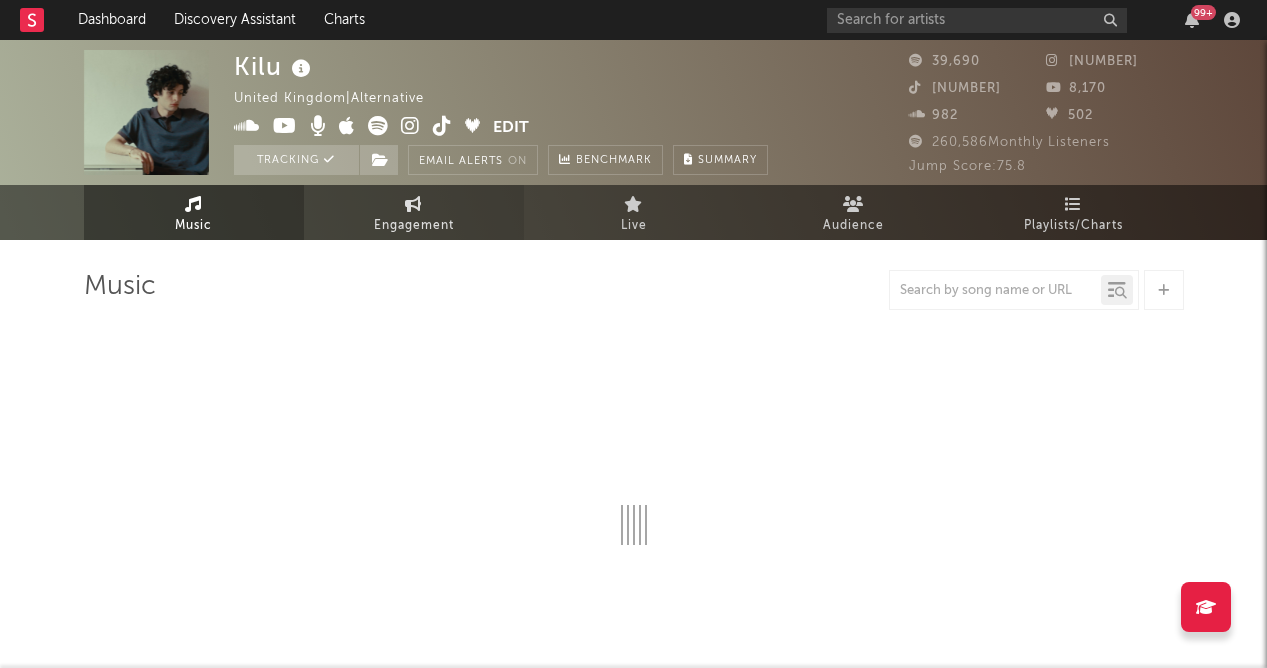 click on "Engagement" at bounding box center [414, 226] 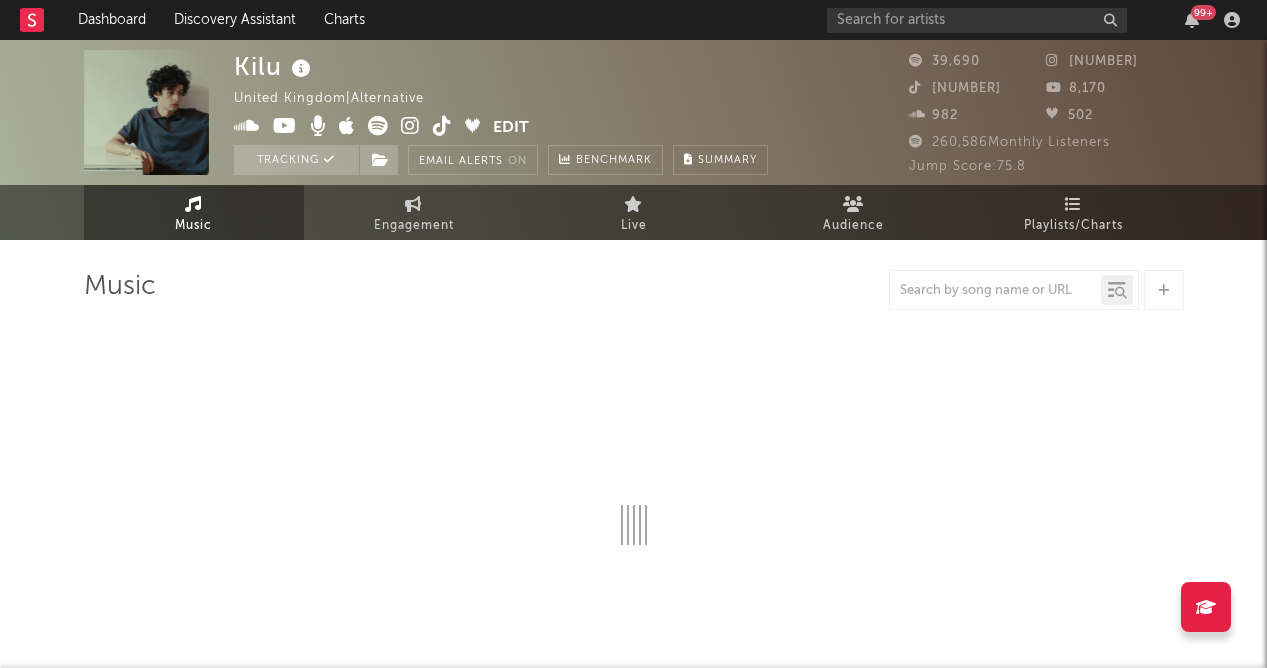 select on "1w" 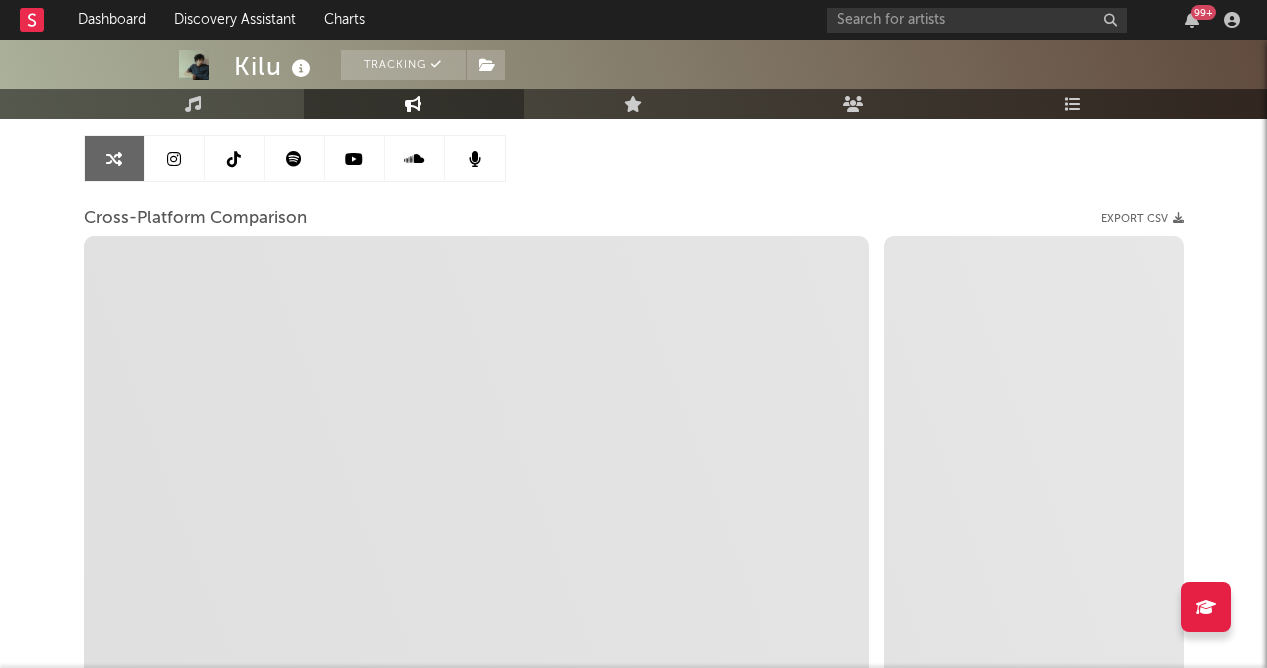 scroll, scrollTop: 226, scrollLeft: 0, axis: vertical 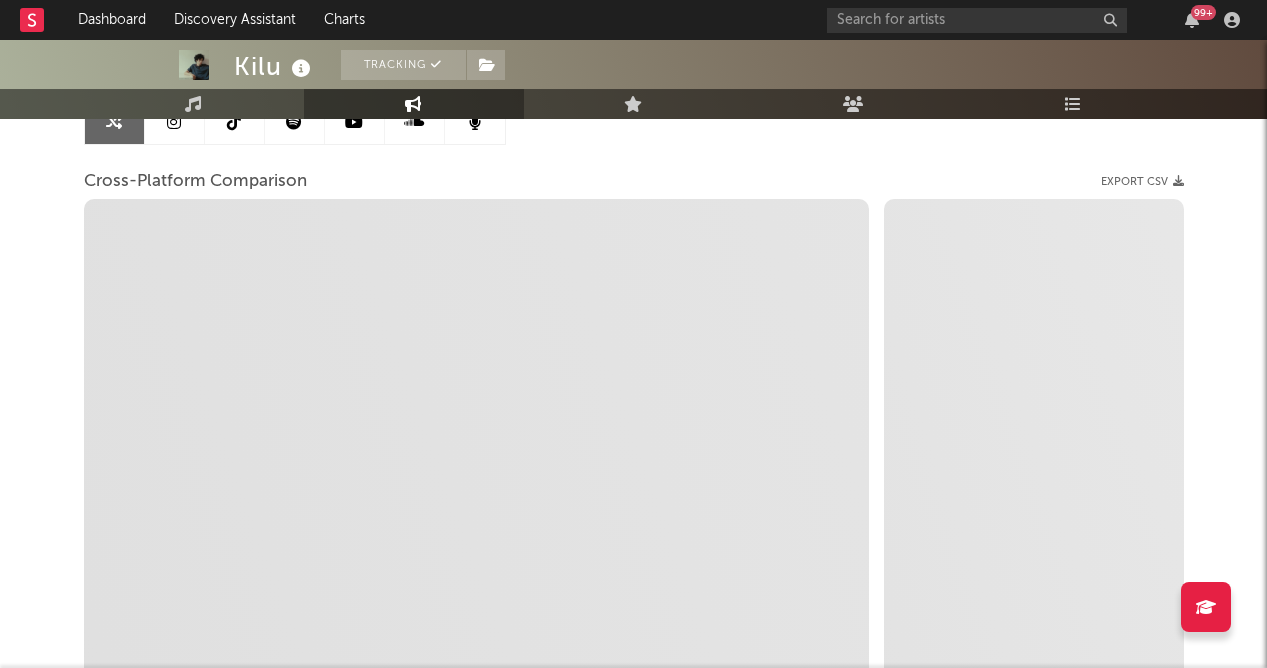 select on "1m" 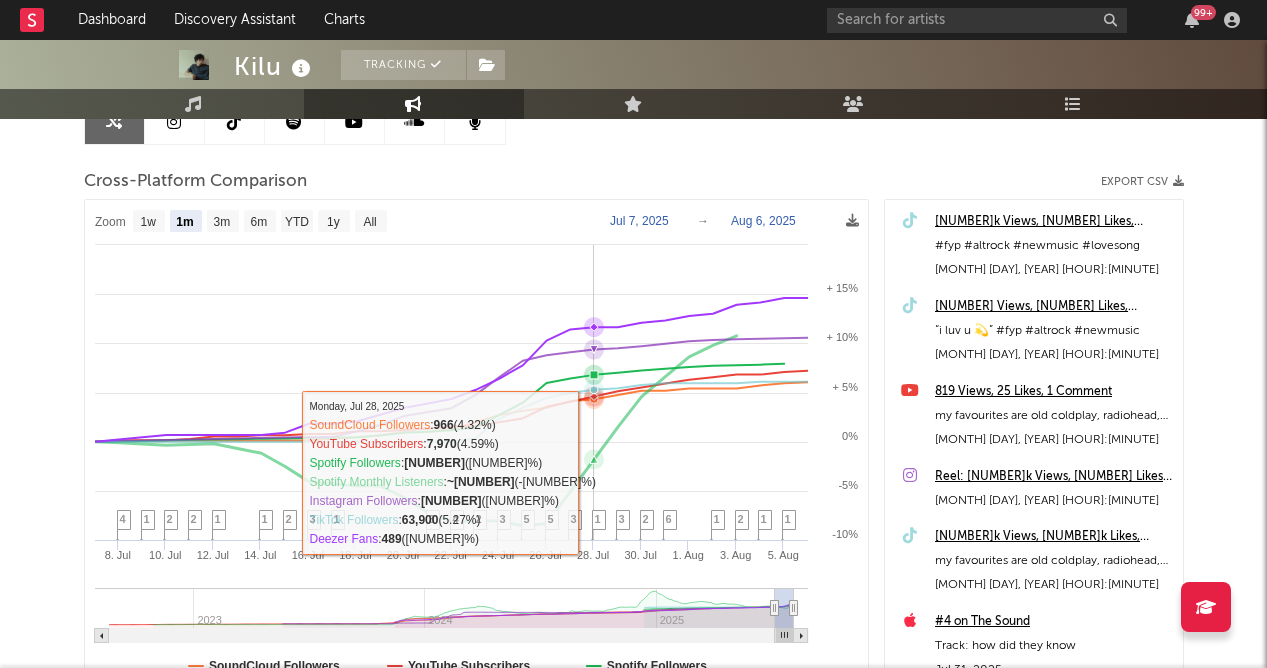 click 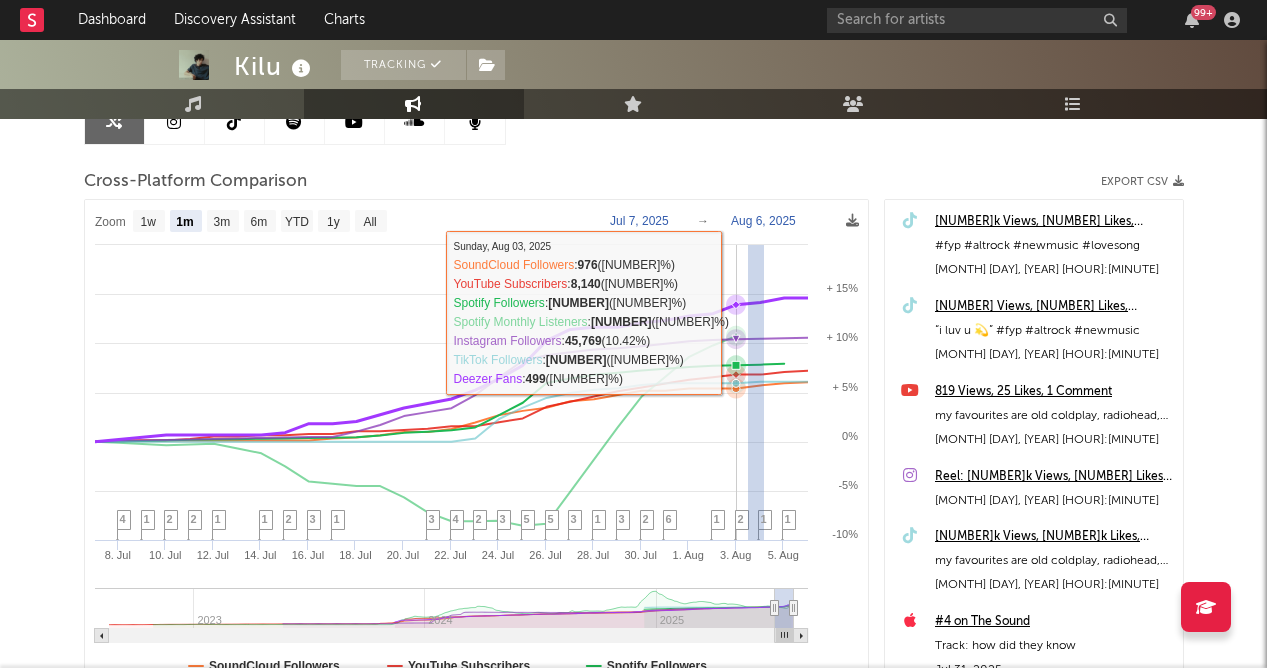 drag, startPoint x: 763, startPoint y: 312, endPoint x: 747, endPoint y: 312, distance: 16 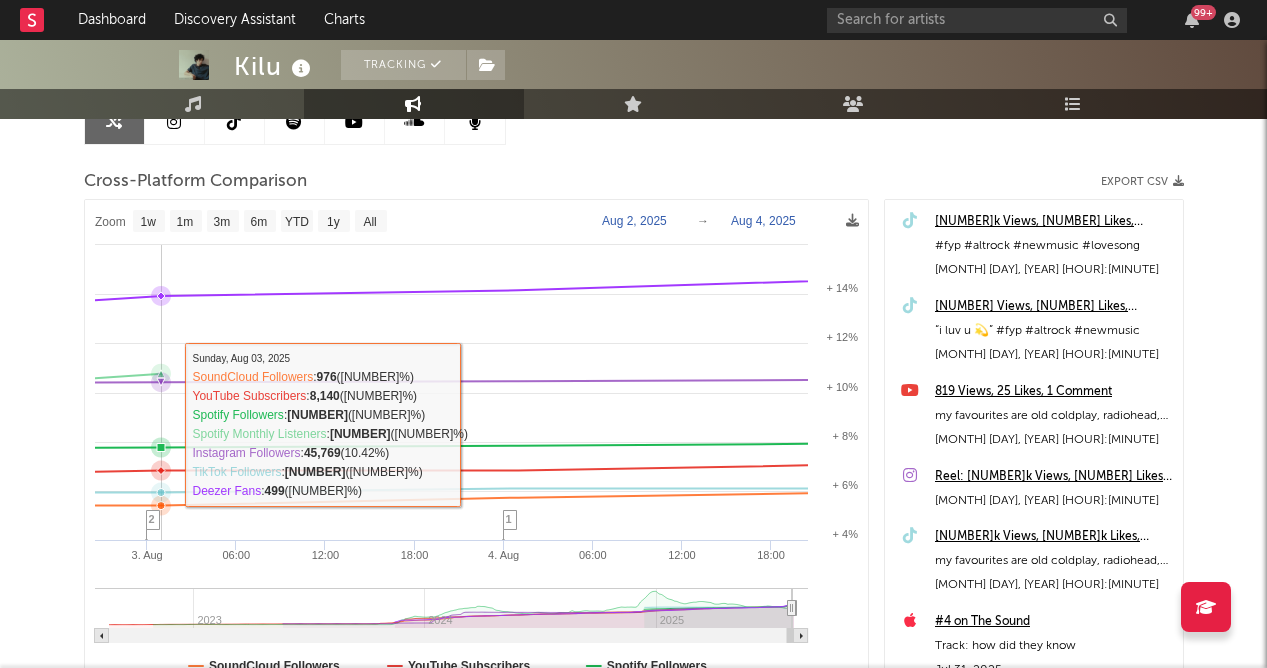 select on "1w" 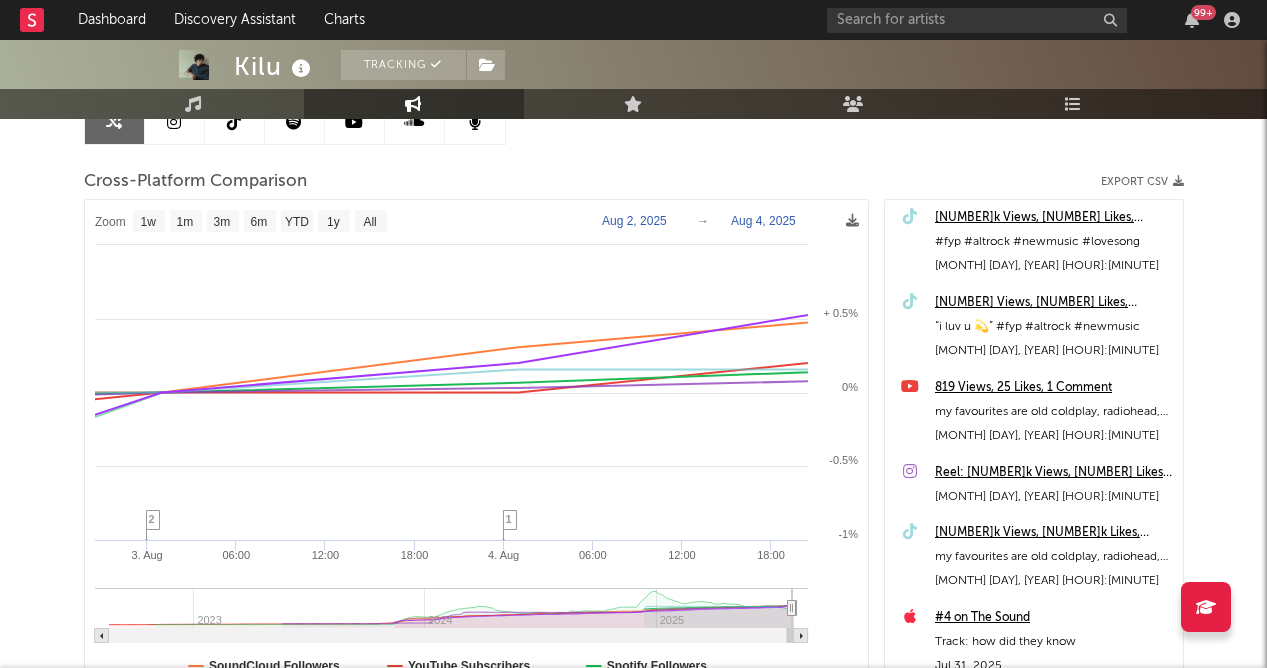 scroll, scrollTop: 0, scrollLeft: 0, axis: both 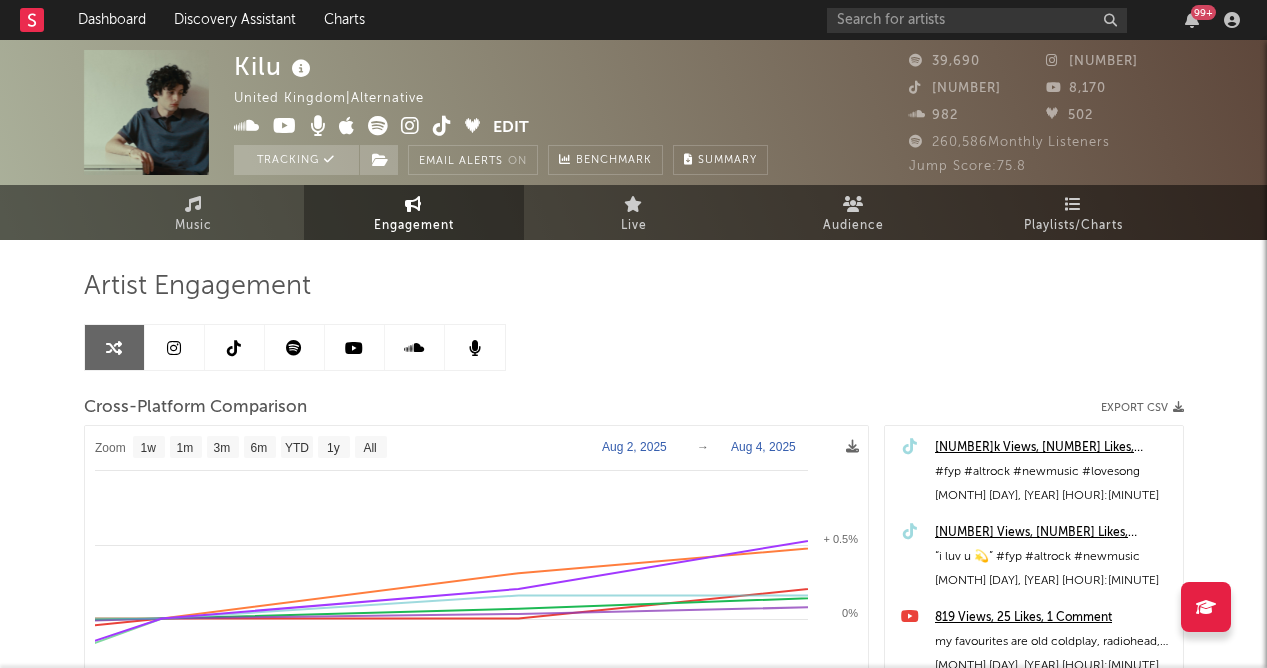 click on "Engagement" at bounding box center (414, 226) 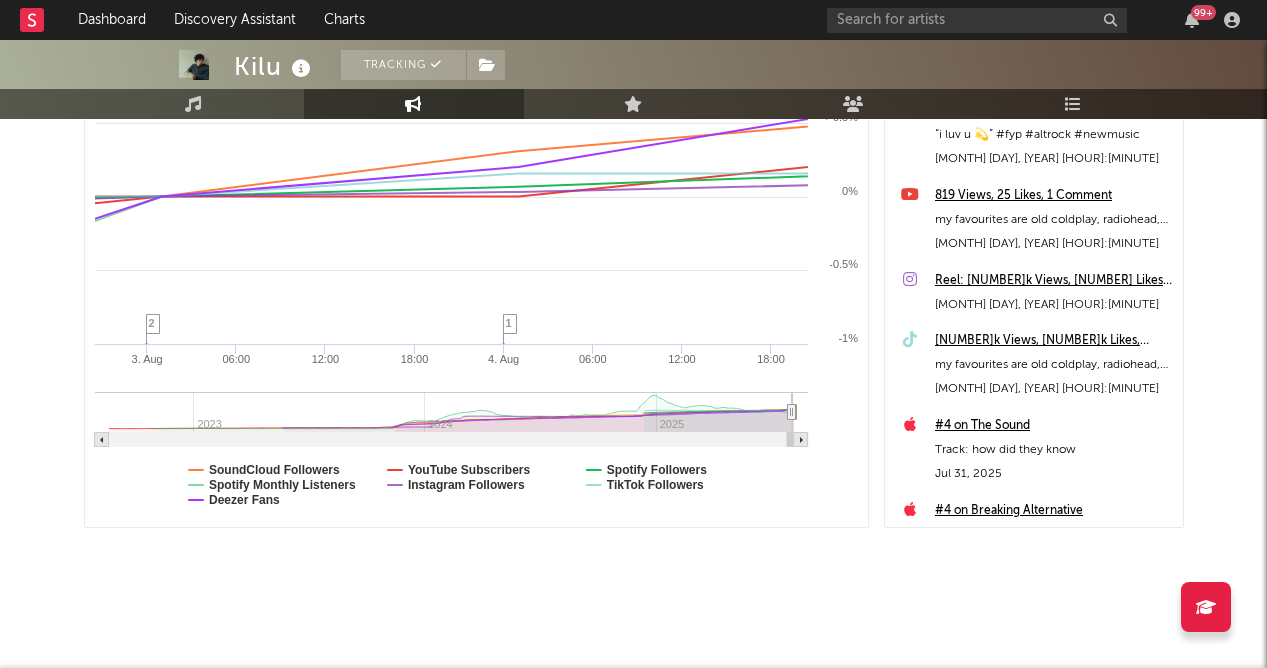 scroll, scrollTop: 0, scrollLeft: 0, axis: both 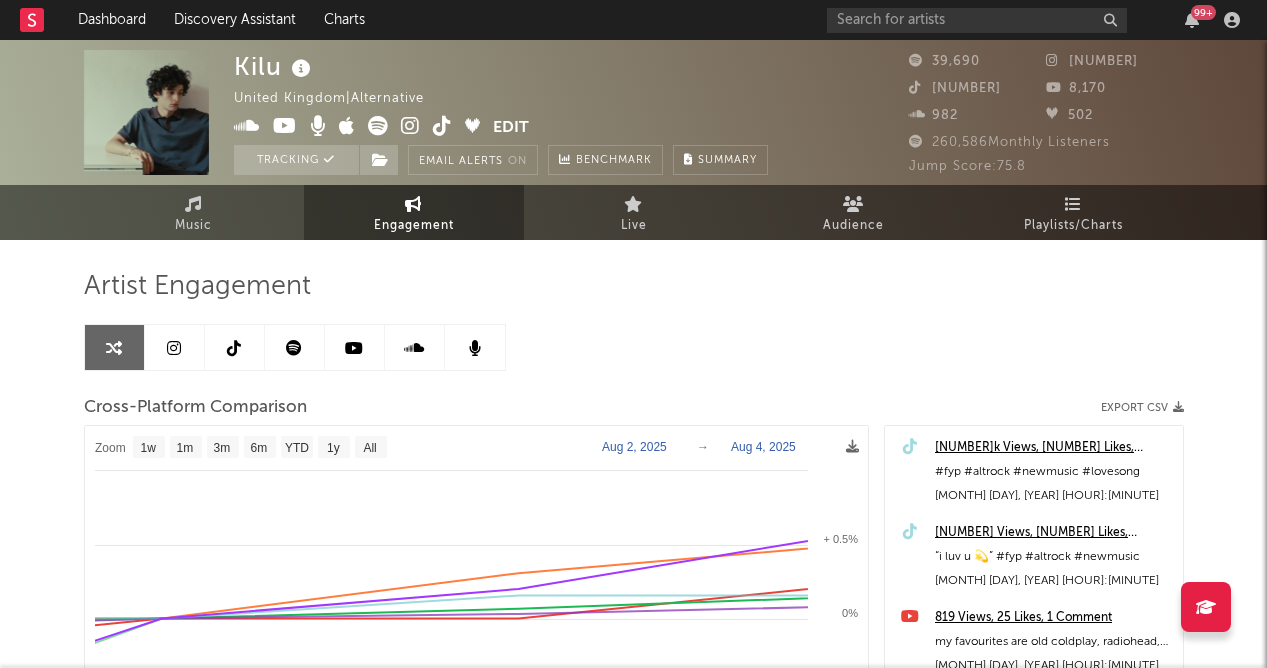 click on "Artist Engagement Cross-Platform Comparison Export CSV  Zoom 1w 1m 3m 6m YTD 1y All [DATE] [DATE] Created with Highcharts 10.3.3 [NUMBER]. [MONTH] [HOUR]:[MINUTE] [HOUR]:[MINUTE] [HOUR]:[MINUTE] [DATE] [HOUR]:[MINUTE] [HOUR]:[MINUTE] [HOUR]:[MINUTE] [YEAR] [YEAR] [YEAR] -[PERCENTAGE] -[PERCENTAGE] [PERCENTAGE] + [PERCENTAGE] + [PERCENTAGE] Zoom 1w 1m 3m 6m YTD 1y All [MONTH] [DAY], [YEAR] → [MONTH] [DAY], [YEAR] SoundCloud Followers YouTube Subscribers Spotify Followers Spotify Monthly Listeners Instagram Followers TikTok Followers Deezer Fans [NUMBER] [NUMBER] ([PERCENTAGE]) [NUMBER] ([PERCENTAGE]) [NUMBER] ([PERCENTAGE]) [NUMBER] ([PERCENTAGE]) [NUMBER] ([PERCENTAGE]) [NUMBER] ([PERCENTAGE]) [NUMBER] ([PERCENTAGE]) [NUMBER] Views, [NUMBER] Likes, [NUMBER] Shares #fyp #altrock #newmusic #lovesong  [MONTH] [DAY], [YEAR] [HOUR]:[MINUTE] [PM] [NUMBER] Views, [NUMBER] Likes, [NUMBER] Shares “i luv u 💫” #fyp #altrock #newmusic  [MONTH] [DAY], [YEAR] [HOUR]:[MINUTE] [AM/PM] [NUMBER] Views, [NUMBER] Likes, [NUMBER] Comment my favourites are old coldplay, radiohead, foo fighters, arctic monkeys! #altrock #newmusic #2000s [MONTH] [DAY], [YEAR] [HOUR]:[MINUTE] [PM] [MONTH] [DAY], [YEAR] [HOUR]:[MINUTE] [PM] [MONTH] [DAY], [YEAR]" at bounding box center [634, 635] 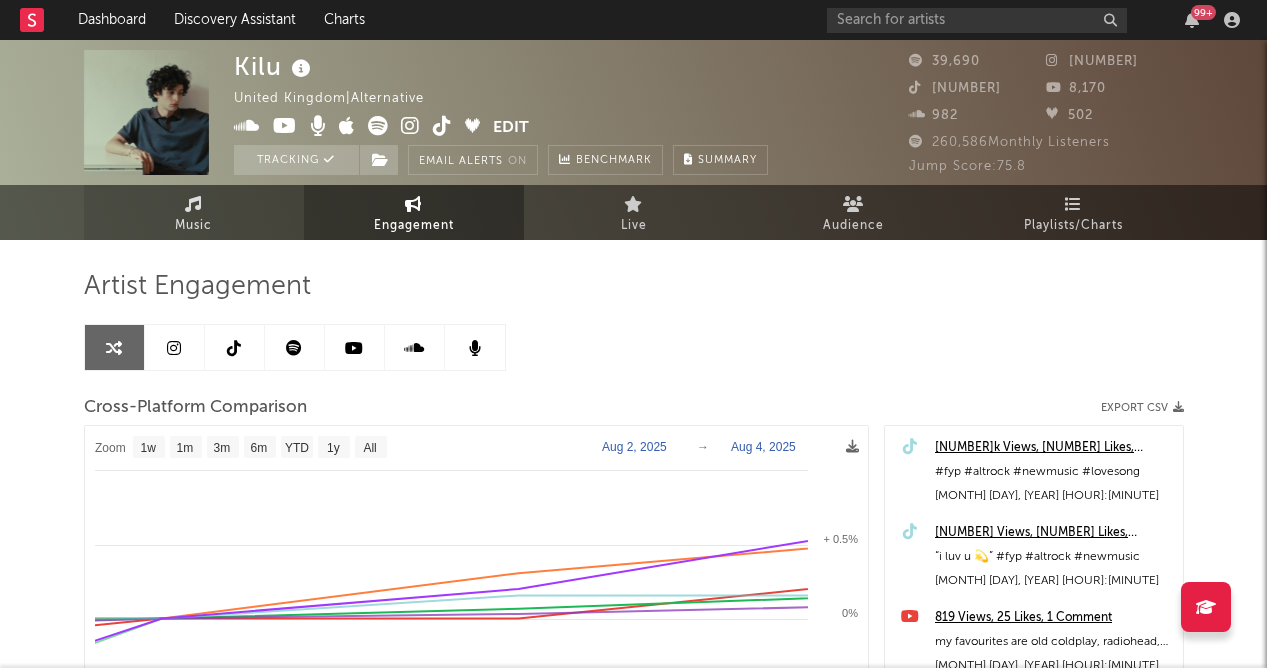 click on "Music" at bounding box center (194, 212) 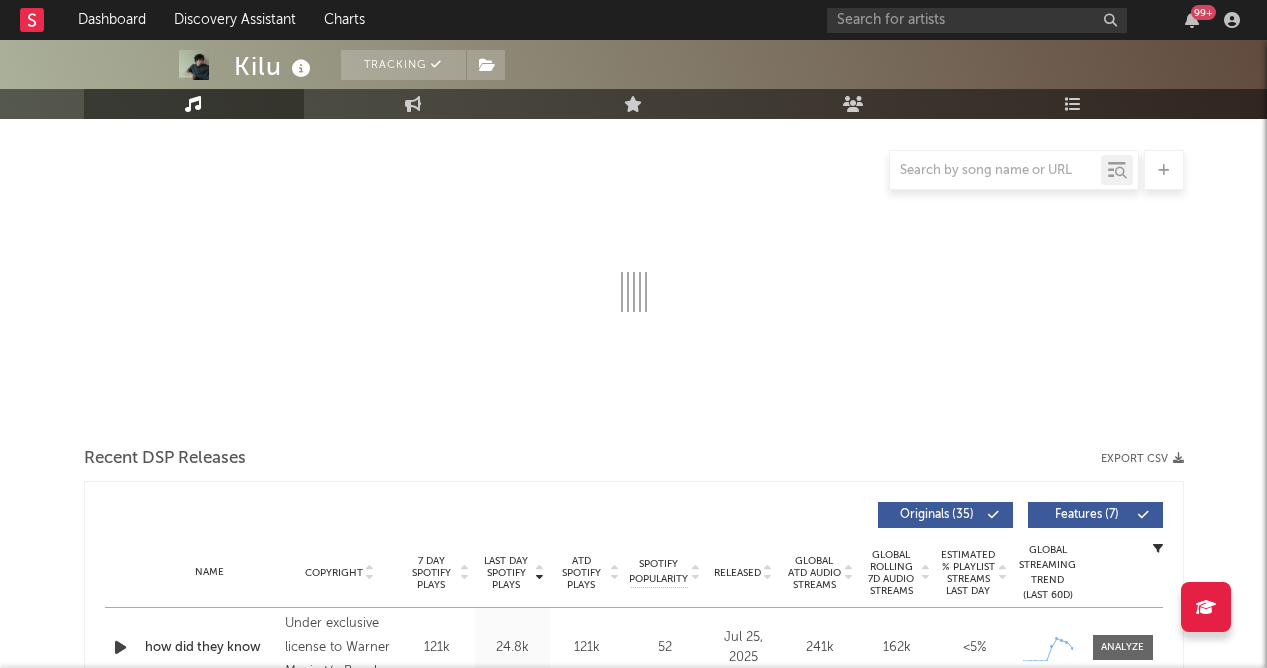 select on "6m" 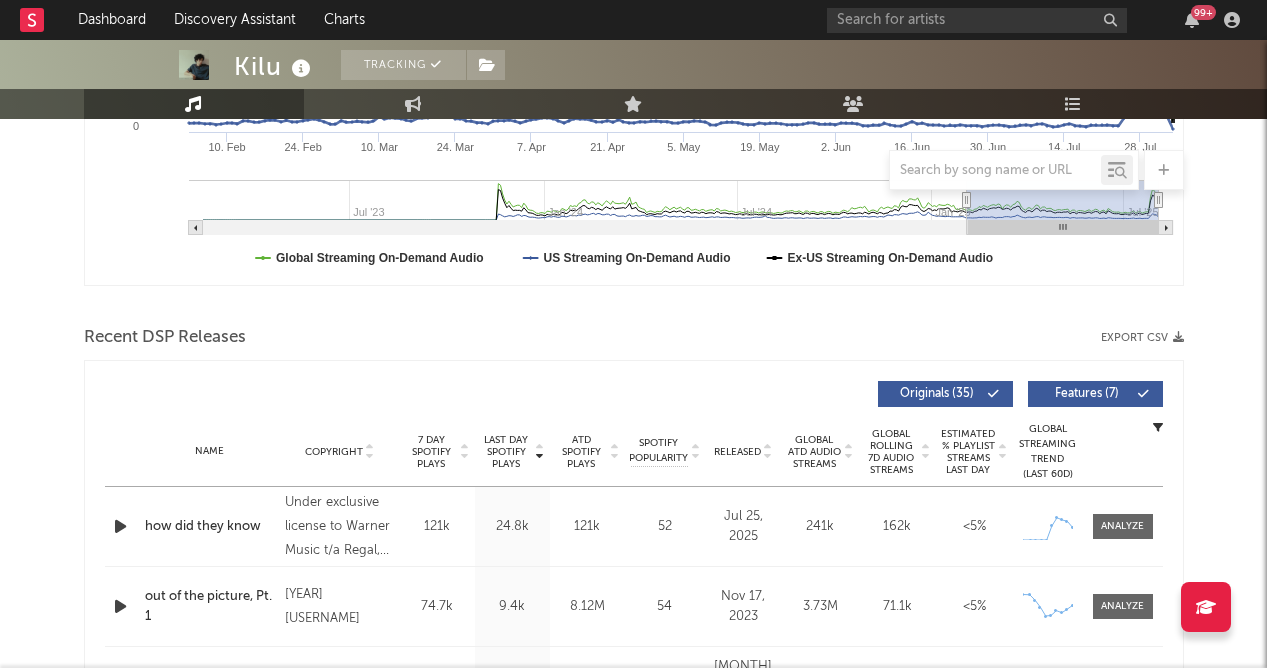 scroll, scrollTop: 515, scrollLeft: 0, axis: vertical 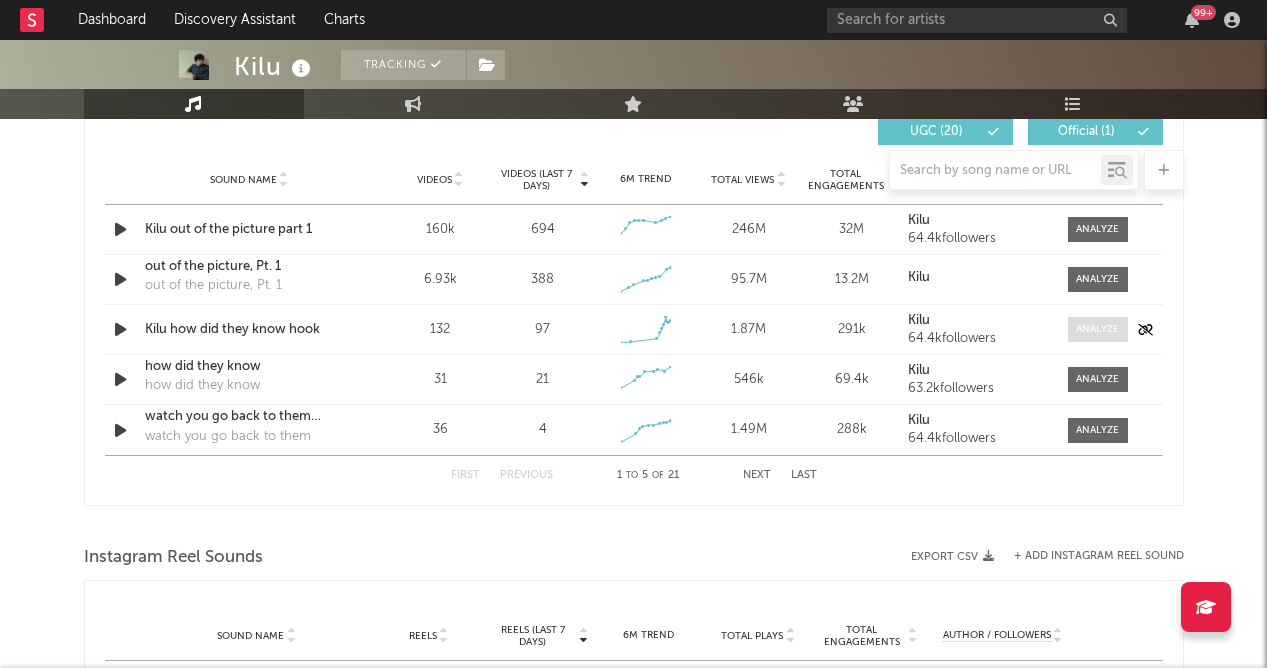 click at bounding box center (1098, 329) 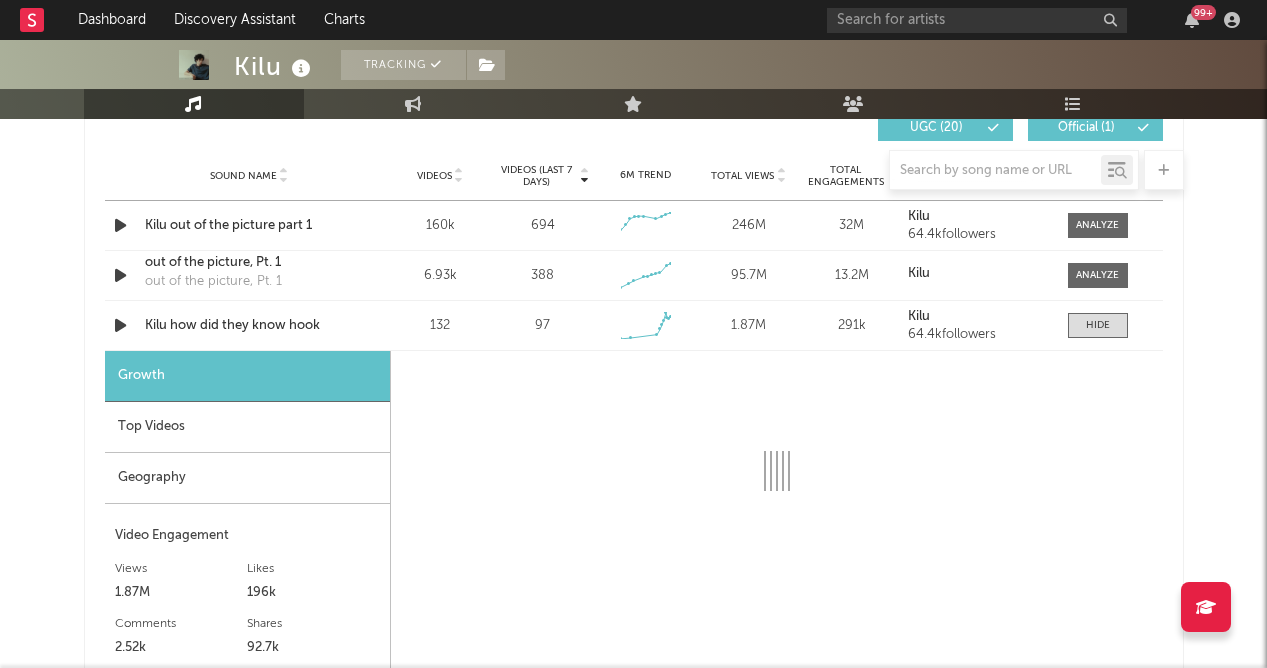select on "1w" 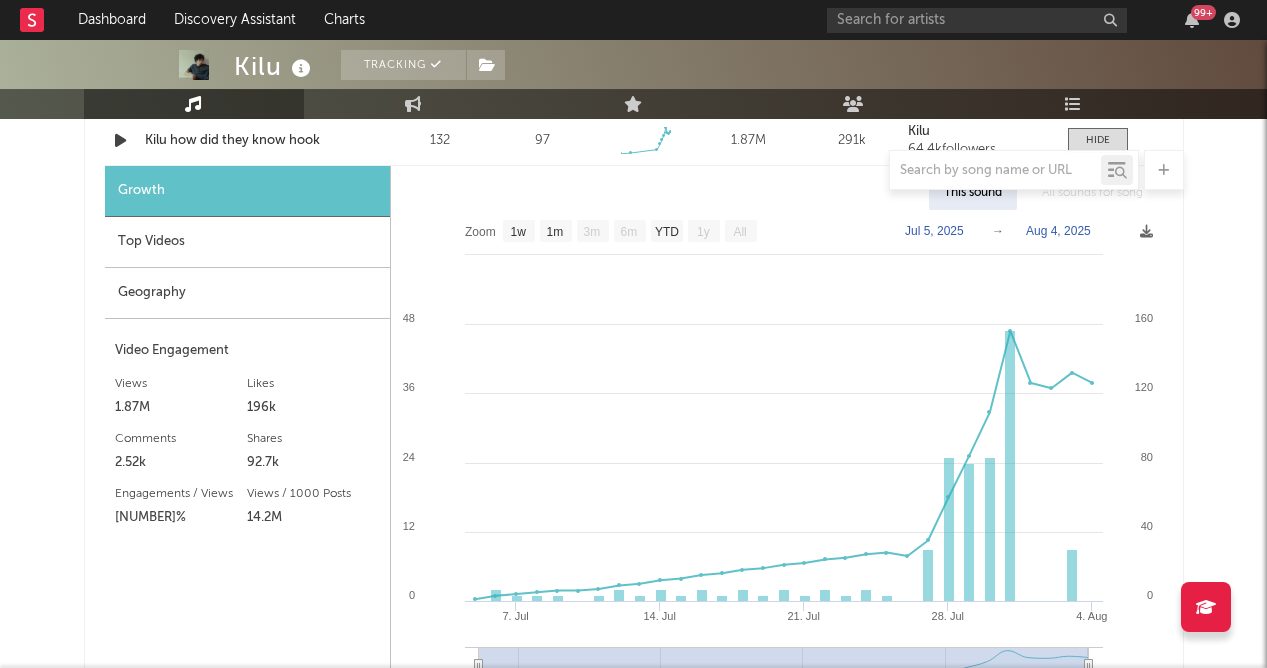scroll, scrollTop: 1616, scrollLeft: 0, axis: vertical 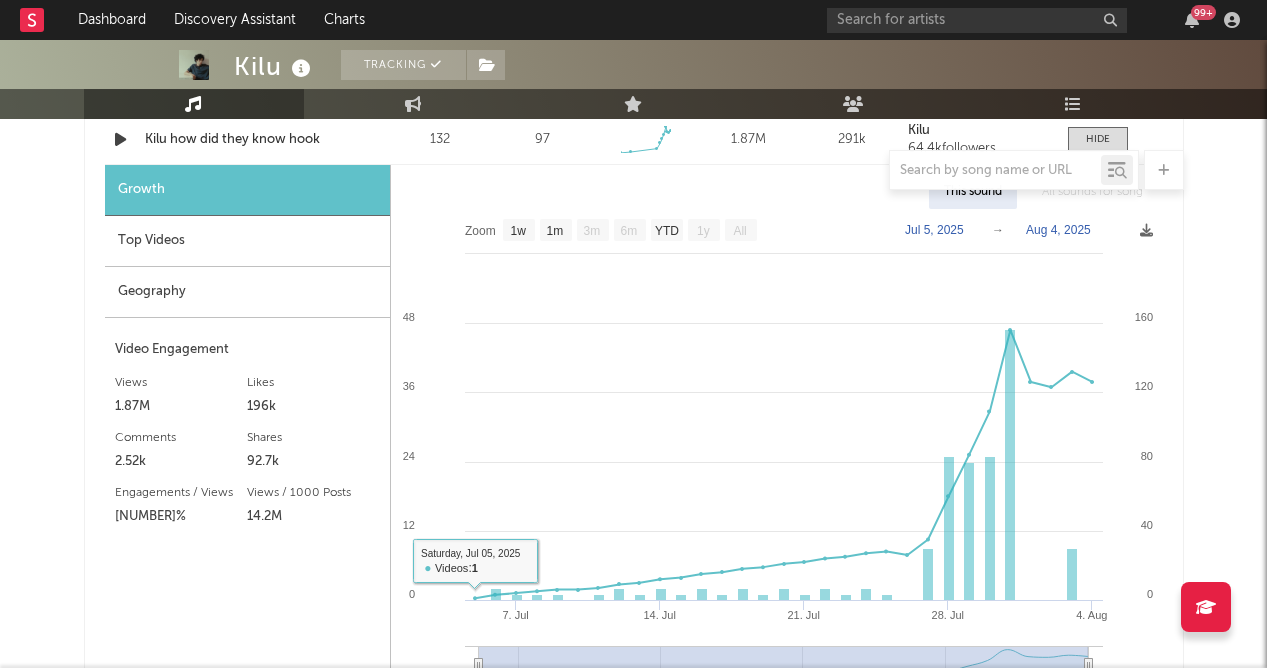 click on "Top Videos" at bounding box center [247, 241] 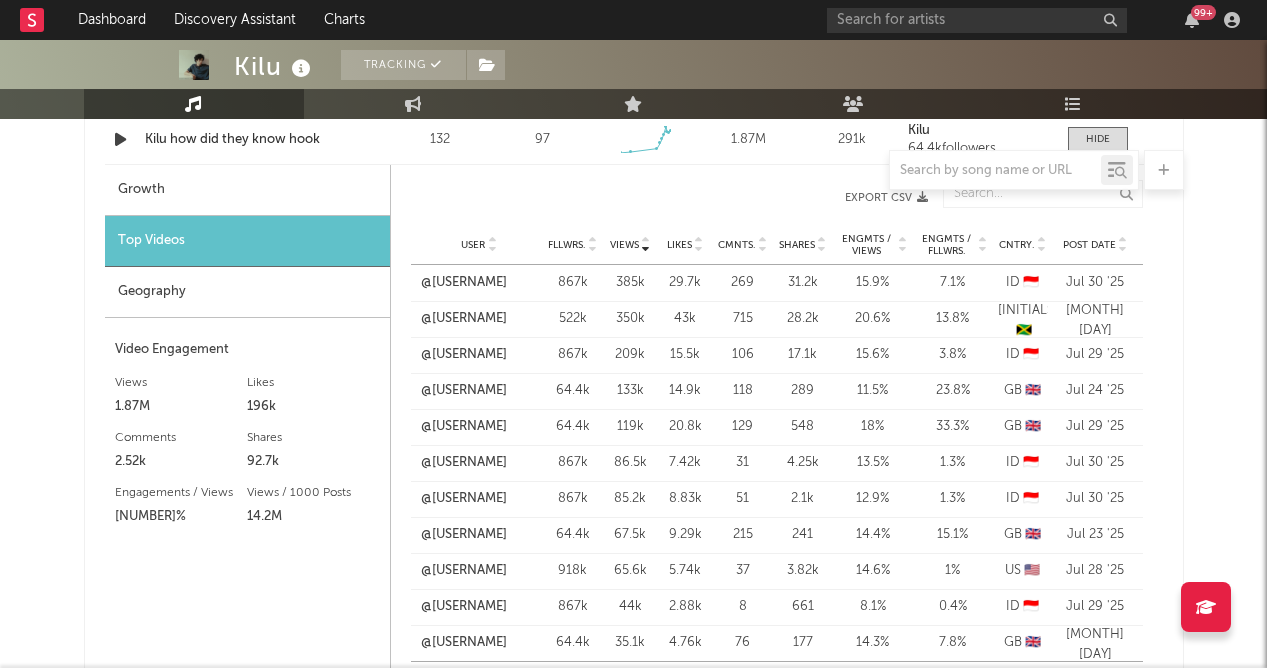 click on "Post Date" at bounding box center [1089, 245] 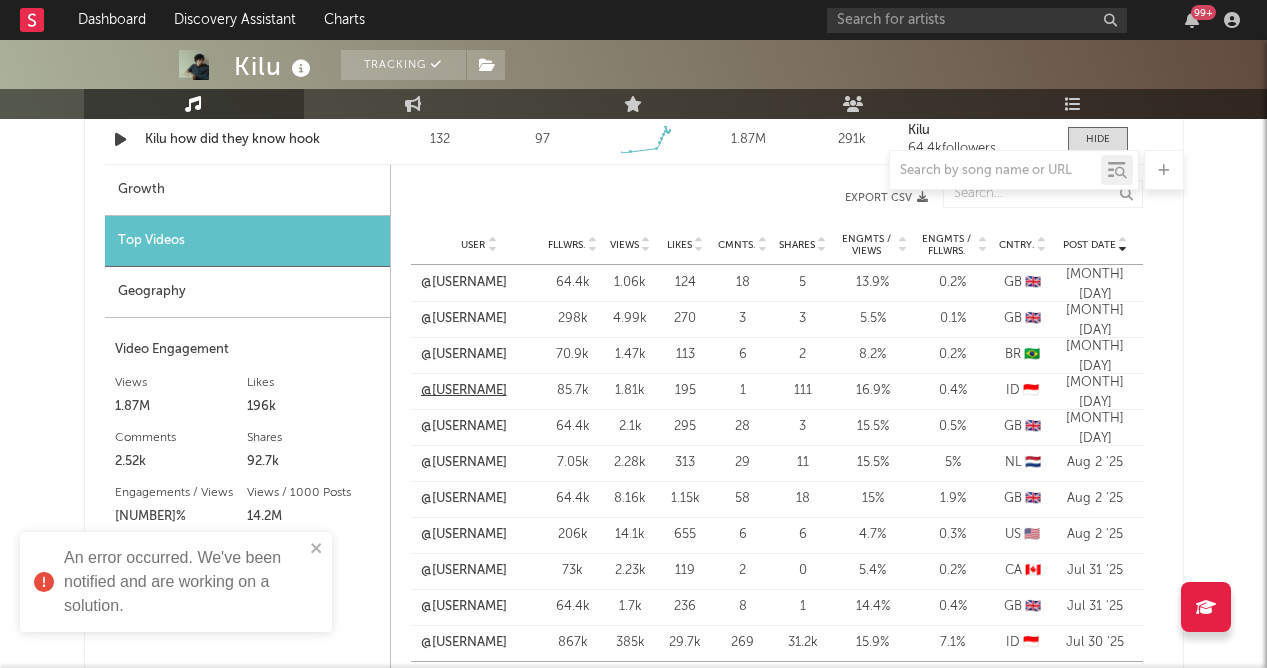 click on "@[USERNAME]" at bounding box center [464, 391] 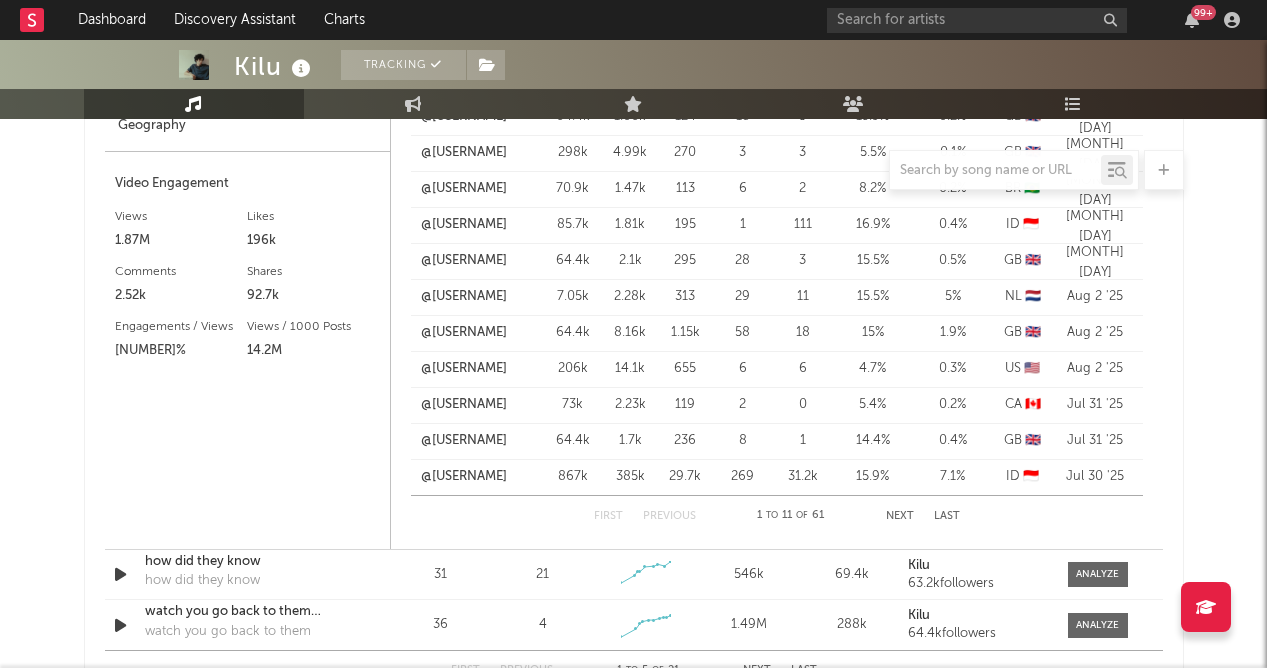 scroll, scrollTop: 1783, scrollLeft: 0, axis: vertical 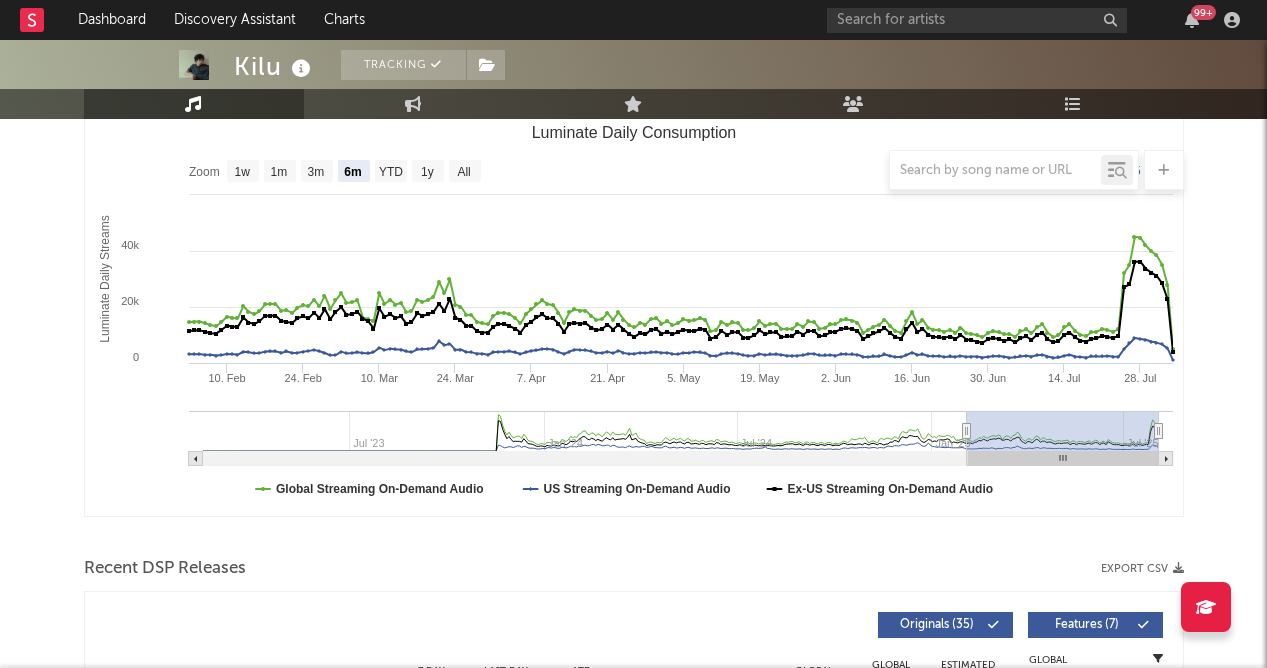 drag, startPoint x: 532, startPoint y: 531, endPoint x: 679, endPoint y: 55, distance: 498.1817 